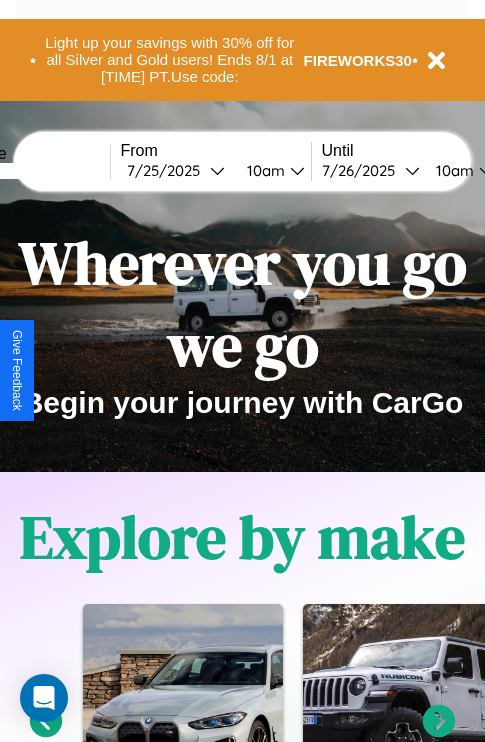 scroll, scrollTop: 0, scrollLeft: 0, axis: both 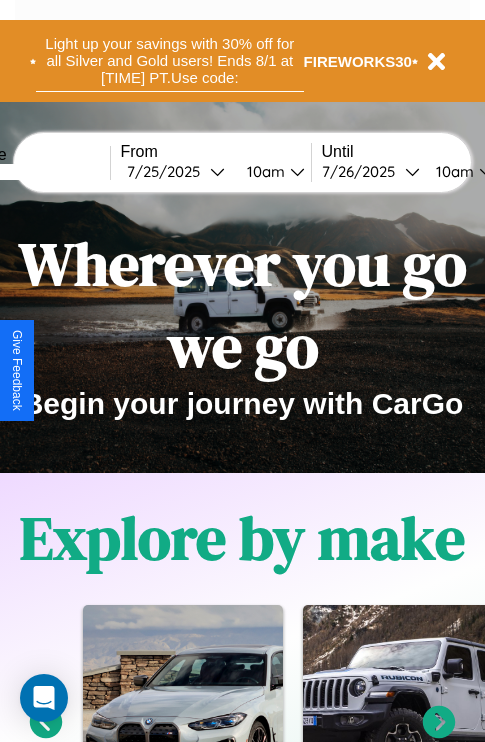 click on "Light up your savings with 30% off for all Silver and Gold users! Ends 8/1 at [TIME] PT.  Use code:" at bounding box center (170, 61) 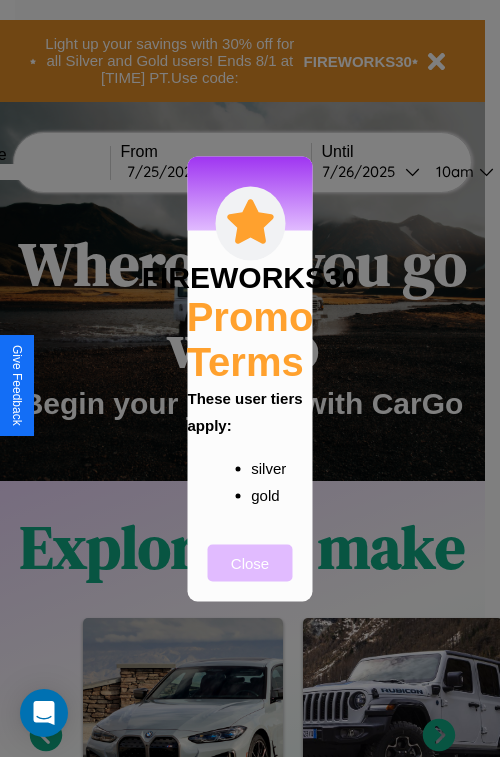 click on "Close" at bounding box center (250, 562) 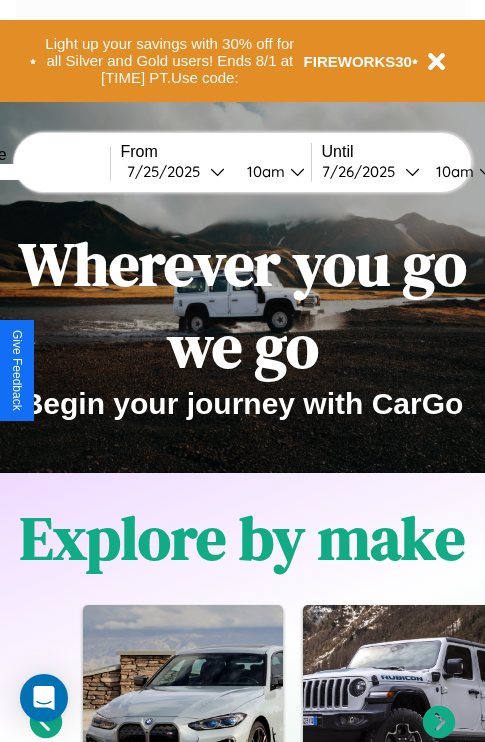 scroll, scrollTop: 308, scrollLeft: 0, axis: vertical 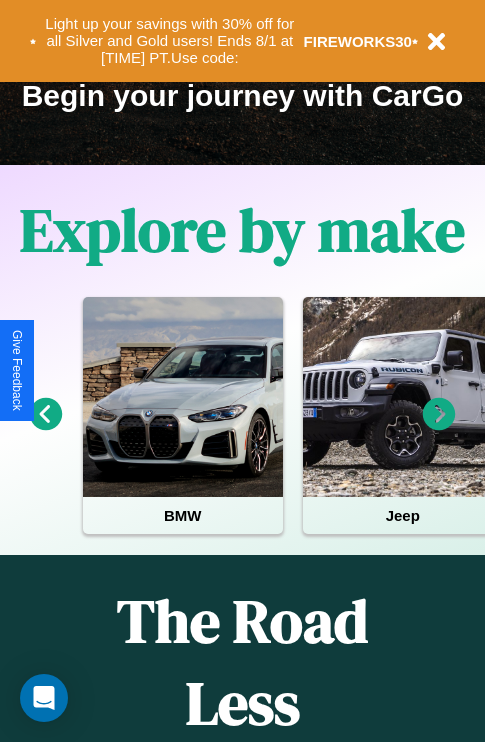 click 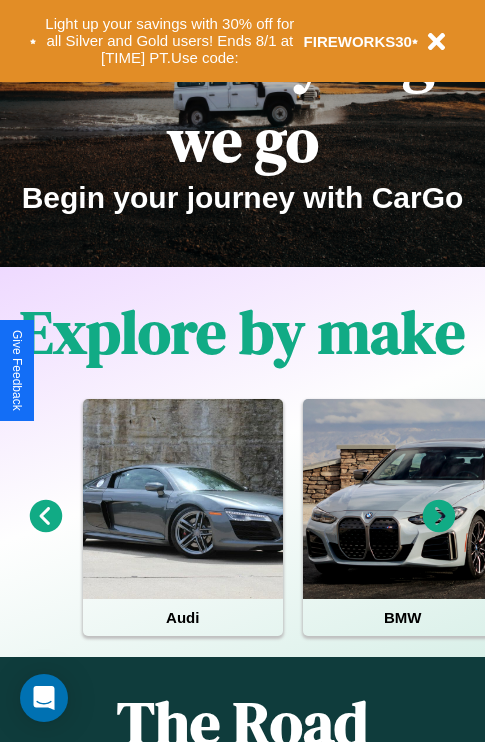 scroll, scrollTop: 0, scrollLeft: 0, axis: both 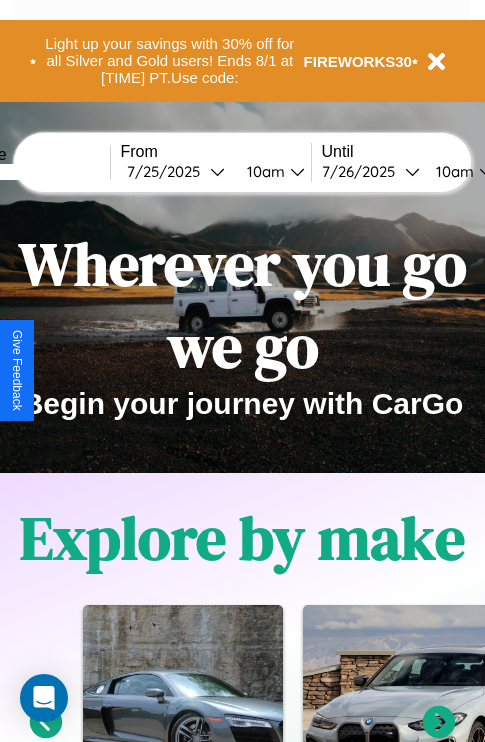 click at bounding box center (35, 172) 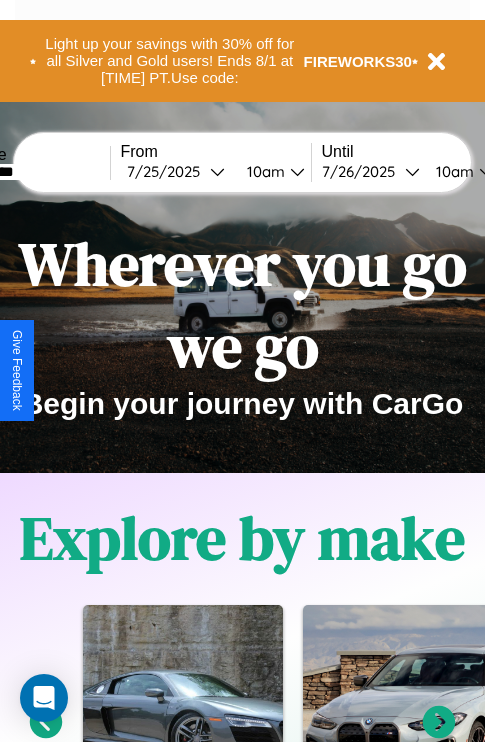 type on "*********" 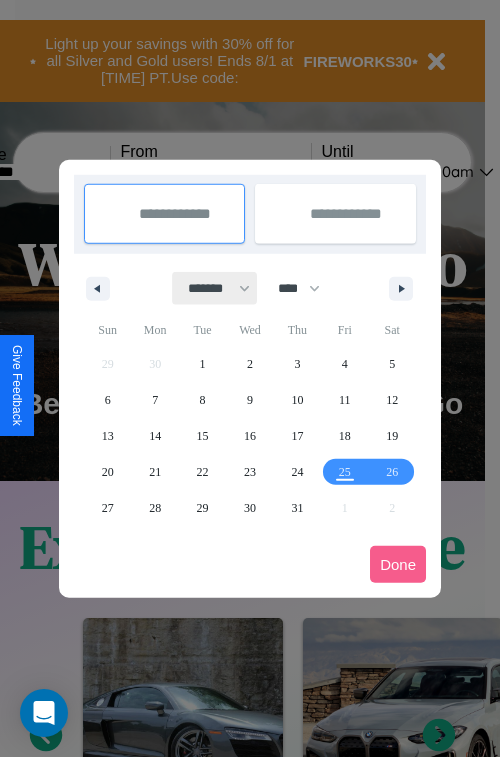 click on "[MASKED_DATA]" at bounding box center [215, 288] 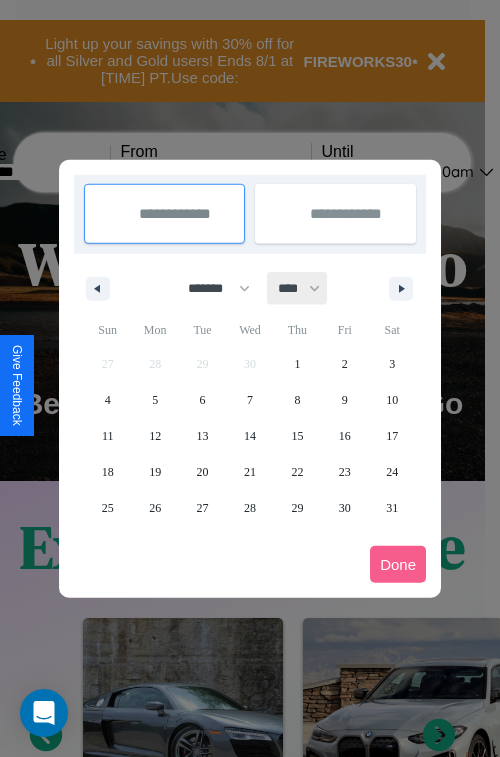 click on "[CREDIT CARD]" at bounding box center [298, 288] 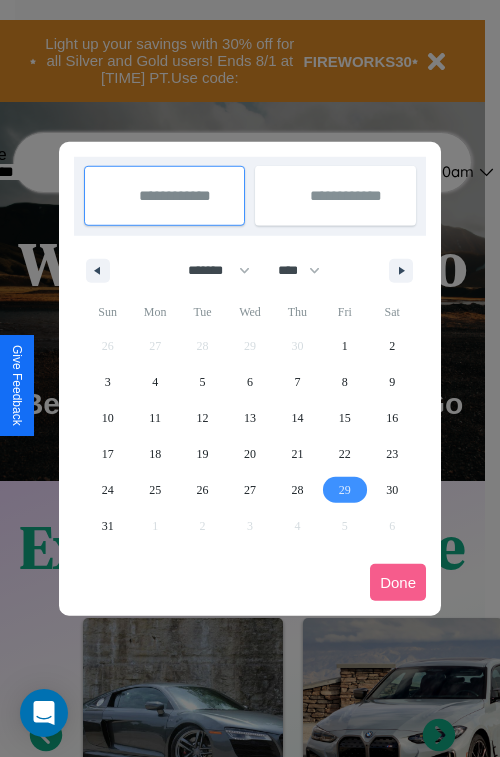 click on "29" at bounding box center [345, 490] 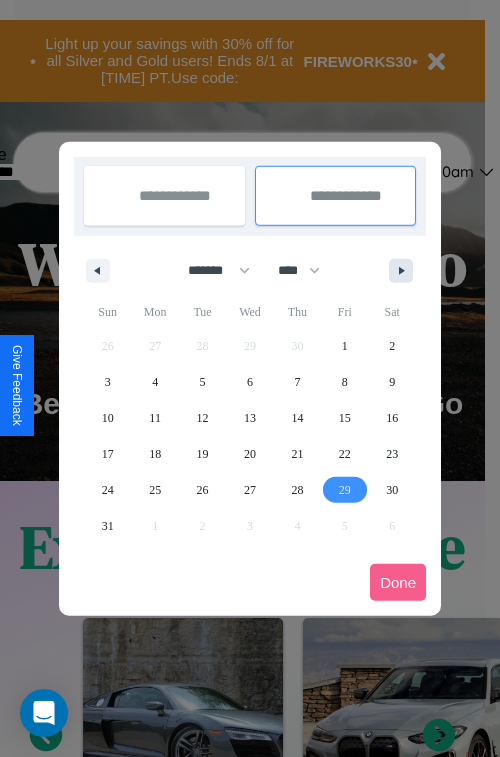click at bounding box center [405, 271] 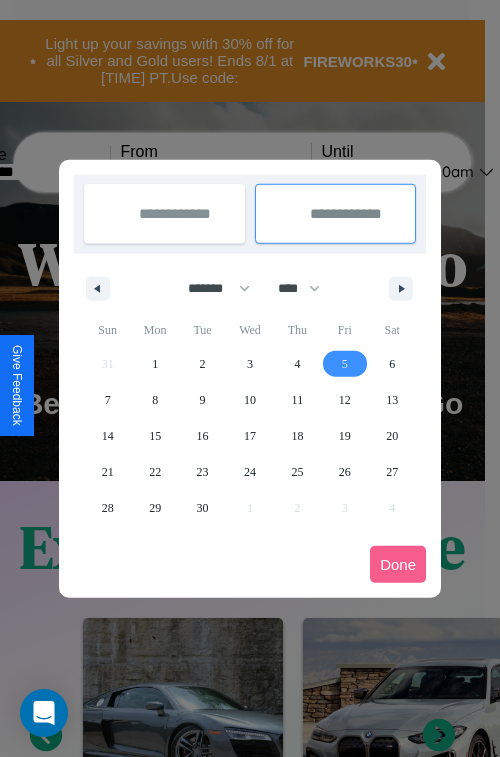 click on "5" at bounding box center [345, 364] 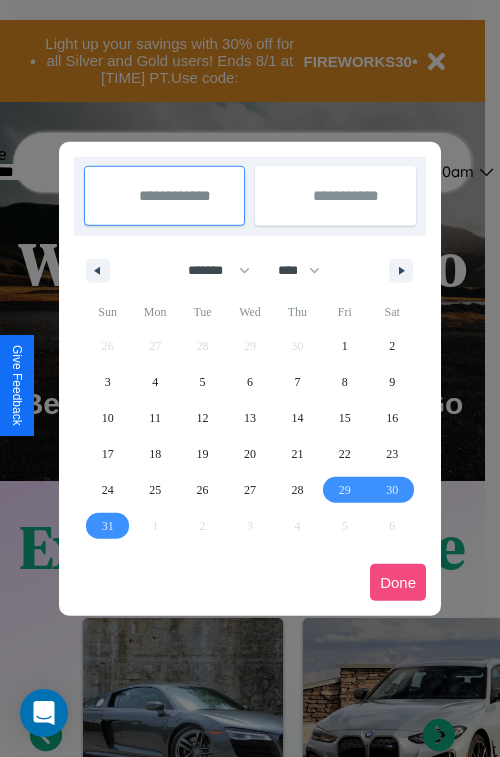 click on "Done" at bounding box center [398, 582] 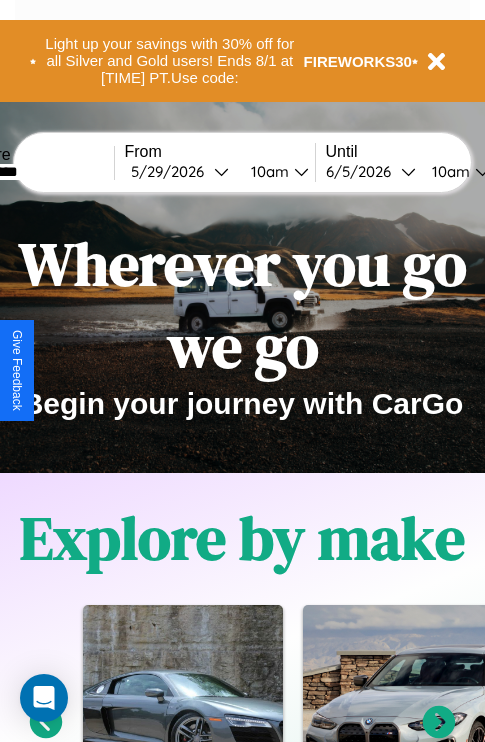 click on "10am" at bounding box center (267, 171) 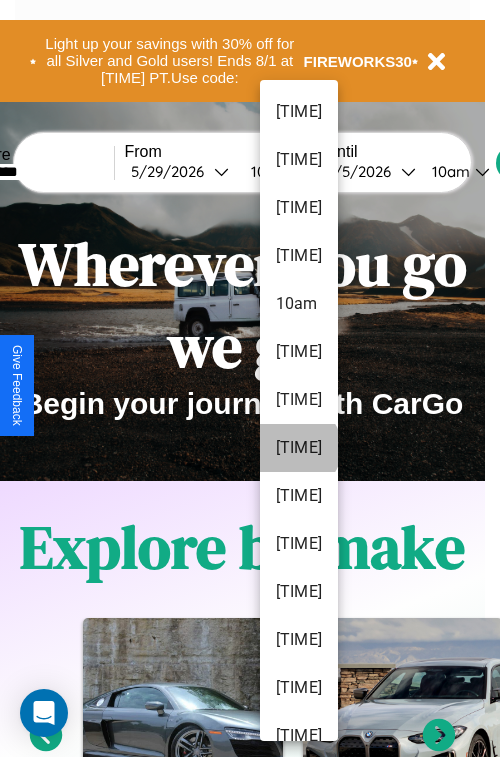 click on "[TIME]" at bounding box center [299, 448] 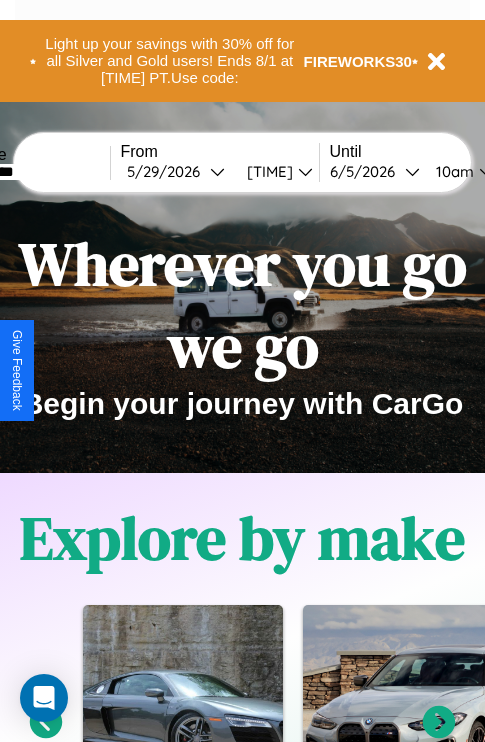 scroll, scrollTop: 0, scrollLeft: 68, axis: horizontal 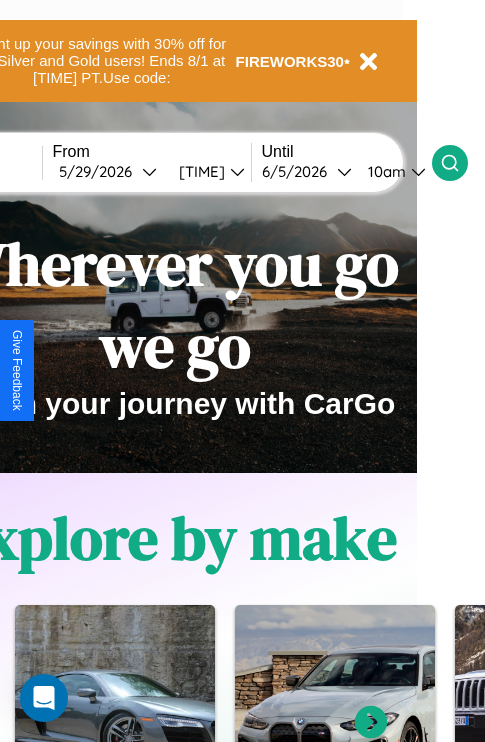 click 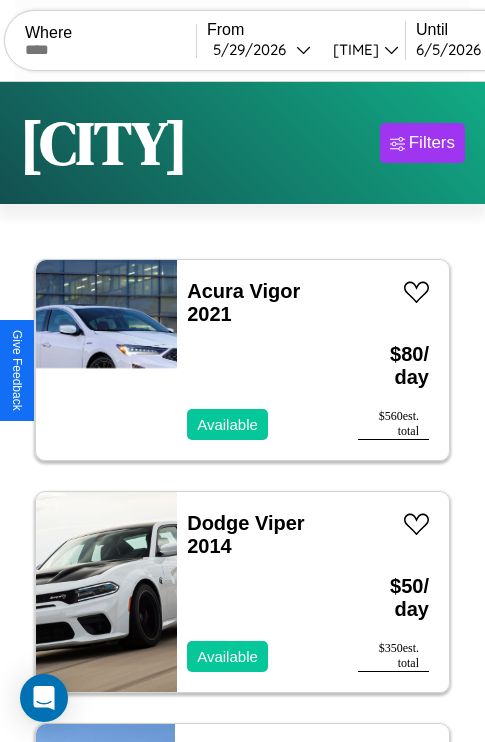 scroll, scrollTop: 95, scrollLeft: 0, axis: vertical 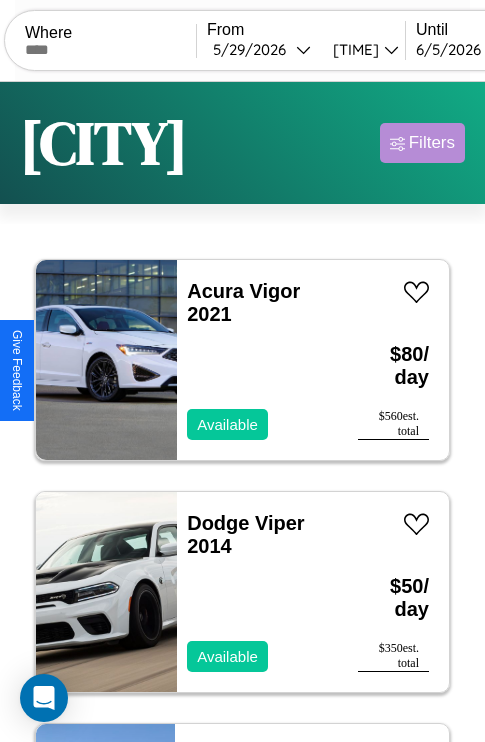 click on "Filters" at bounding box center (432, 143) 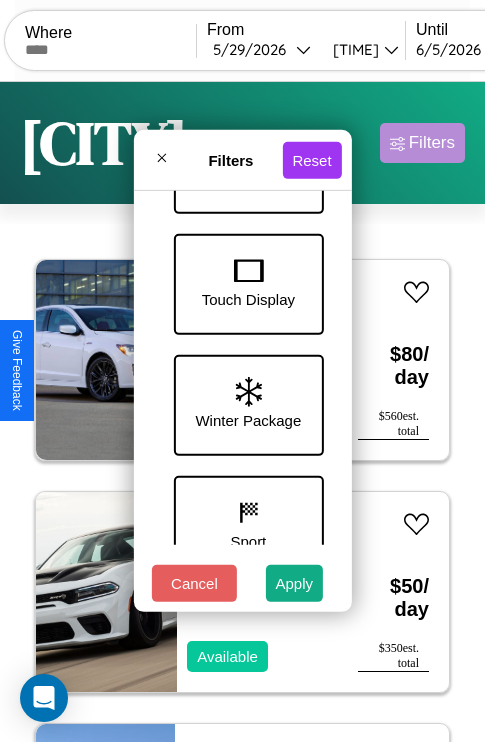 scroll, scrollTop: 651, scrollLeft: 0, axis: vertical 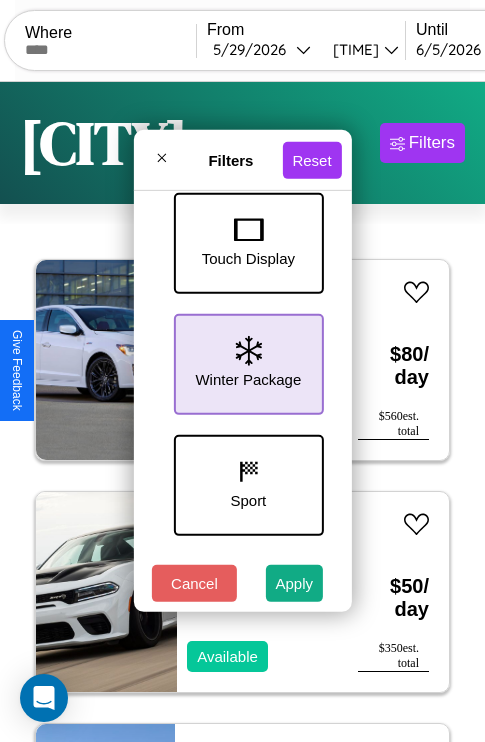 click 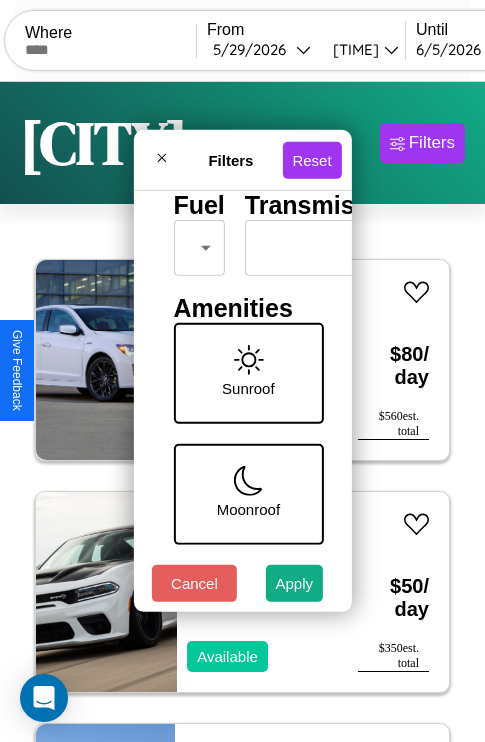 scroll, scrollTop: 59, scrollLeft: 0, axis: vertical 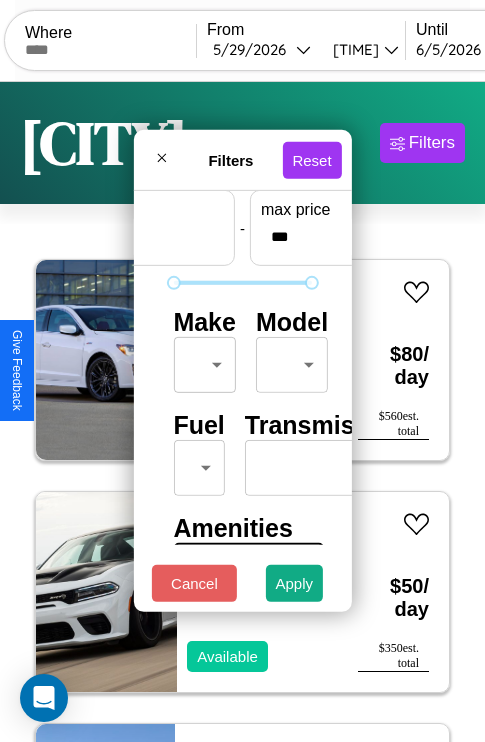 click on "CarGo Where From [MM] / [DD] / [YYYY] [TIME] Until [MM] / [DD] / [YYYY] [TIME] Become a Host Login Sign Up [CITY] Filters 11  cars in this area These cars can be picked up in this [CITY]. Acura   Vigor   [YEAR] Available $ 80  / day $ 560  est. total Dodge   Viper   [YEAR] Available $ 50  / day $ 350  est. total Volkswagen   Rabbit   [YEAR] Unavailable $ 30  / day $ 210  est. total Lincoln   Navigator   [YEAR] Available $ 30  / day $ 210  est. total Hummer   H2   [YEAR] Available $ 200  / day $ 1400  est. total Volvo   240 Series   [YEAR] Available $ 190  / day $ 1330  est. total Maserati   Granturismo   [YEAR] Available $ 60  / day $ 420  est. total Nissan   Kicks   [YEAR] Available $ 100  / day $ 700  est. total Jaguar   Vanden Plas   [YEAR] Available $ 190  / day $ 1330  est. total Subaru   XT6   [YEAR] Available $ 170  / day $ 1190  est. total Ferrari   488 Pista   [YEAR] Available $ 80  / day $ 560  est. total Filters Reset Price Range min price *  -  max price *** Make ​ ​ Model ​ ​ Fuel ​ ​ Transmission ​ ​ Amenities Sunroof" at bounding box center [242, 412] 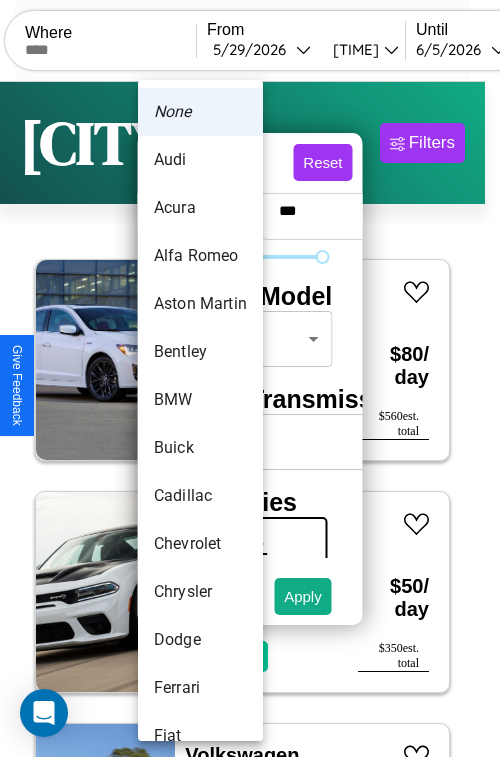 click on "BMW" at bounding box center [200, 400] 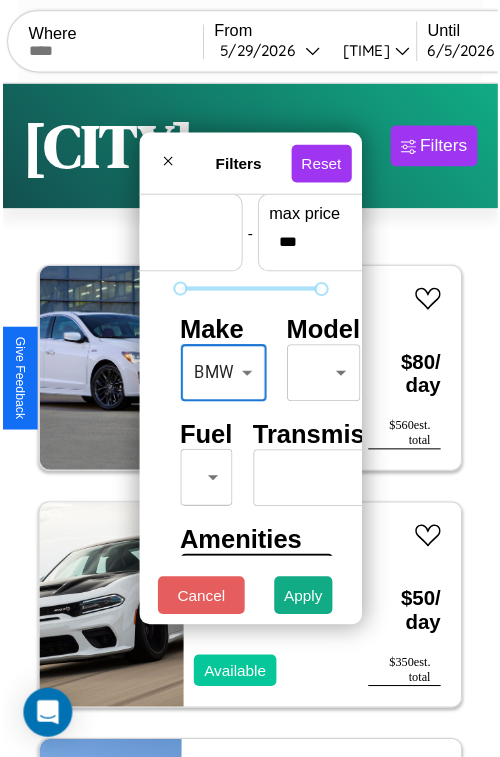 scroll, scrollTop: 162, scrollLeft: 0, axis: vertical 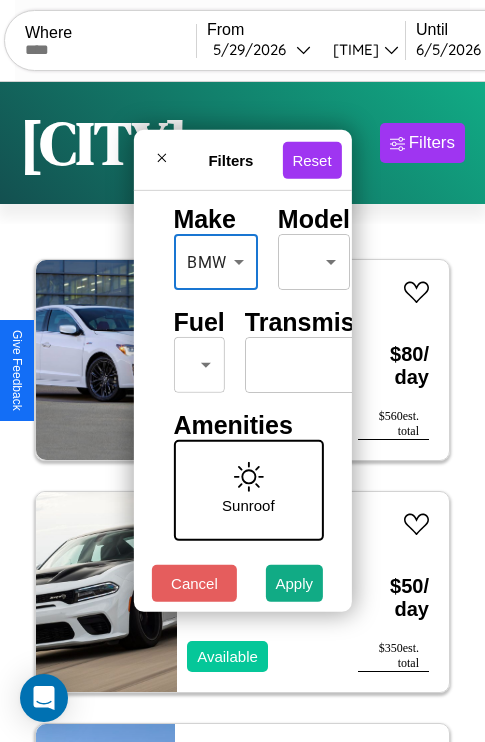 click on "CarGo Where From [MM] / [DD] / [YYYY] [TIME] Until [MM] / [DD] / [YYYY] [TIME] Become a Host Login Sign Up [CITY] Filters 11  cars in this area These cars can be picked up in this [CITY]. Acura   Vigor   [YEAR] Available $ 80  / day $ 560  est. total Dodge   Viper   [YEAR] Available $ 50  / day $ 350  est. total Volkswagen   Rabbit   [YEAR] Unavailable $ 30  / day $ 210  est. total Lincoln   Navigator   [YEAR] Available $ 30  / day $ 210  est. total Hummer   H2   [YEAR] Available $ 200  / day $ 1400  est. total Volvo   240 Series   [YEAR] Available $ 190  / day $ 1330  est. total Maserati   Granturismo   [YEAR] Available $ 60  / day $ 420  est. total Nissan   Kicks   [YEAR] Available $ 100  / day $ 700  est. total Jaguar   Vanden Plas   [YEAR] Available $ 190  / day $ 1330  est. total Subaru   XT6   [YEAR] Available $ 170  / day $ 1190  est. total Ferrari   488 Pista   [YEAR] Available $ 80  / day $ 560  est. total Filters Reset Price Range min price *  -  max price *** Make BMW *** ​ Model ​ ​ Fuel ​ ​ Transmission ​ ​ Amenities Sport" at bounding box center [242, 412] 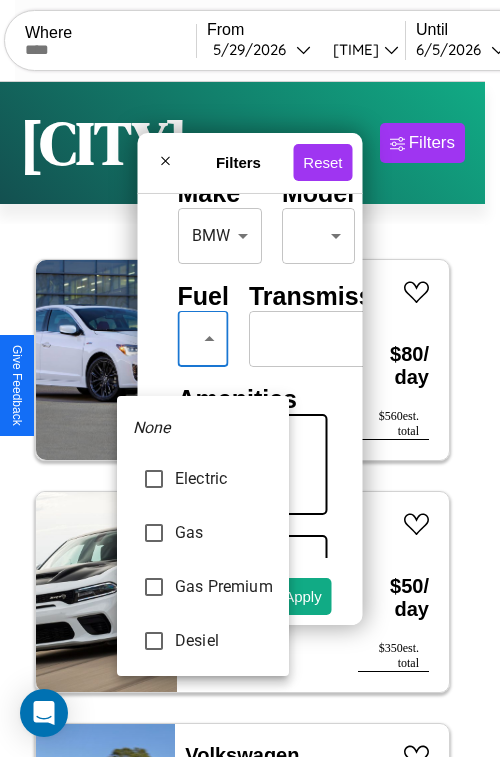 type on "***" 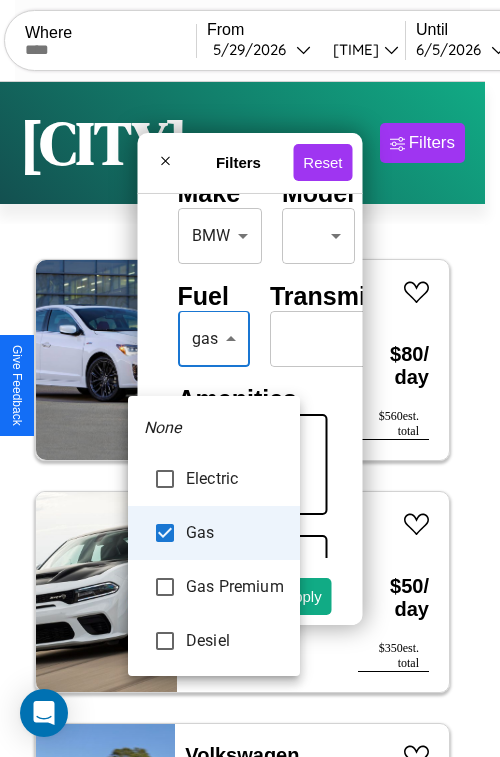click at bounding box center [250, 378] 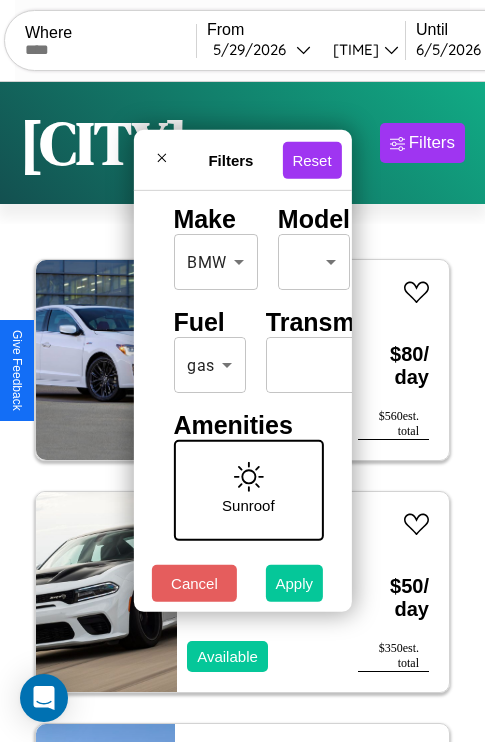 click on "Apply" at bounding box center [295, 583] 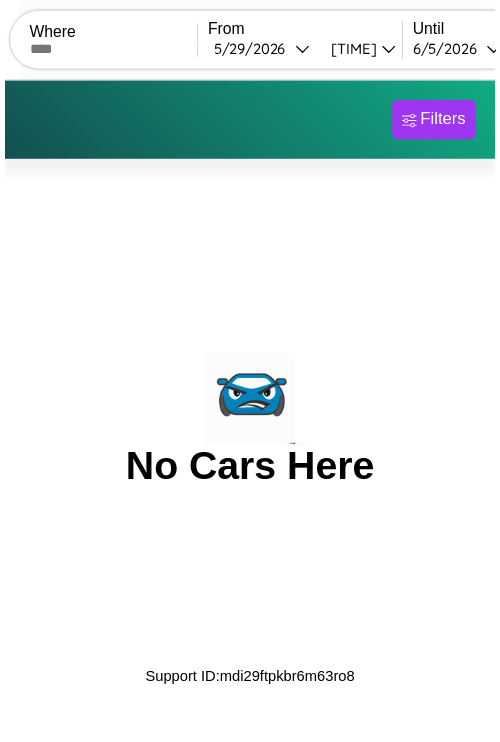 scroll, scrollTop: 0, scrollLeft: 0, axis: both 